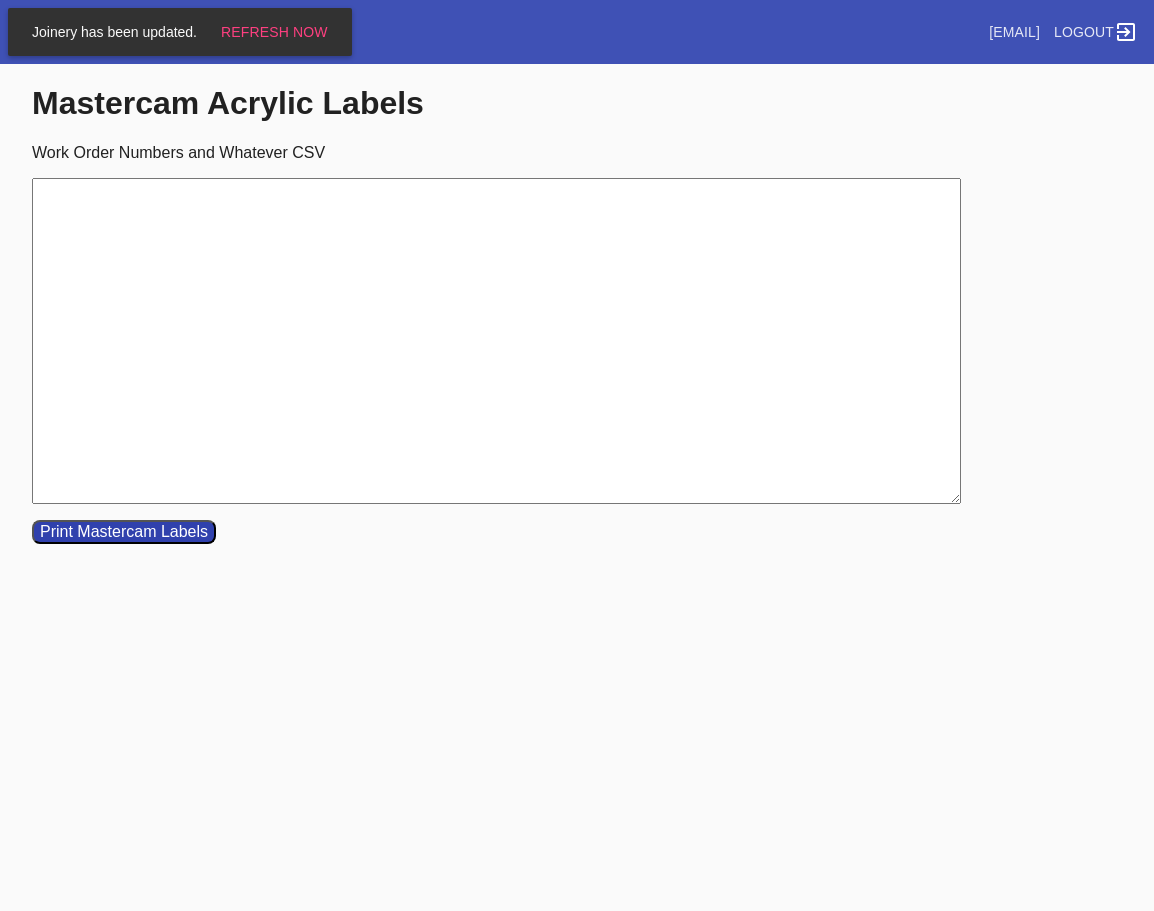 scroll, scrollTop: 0, scrollLeft: 0, axis: both 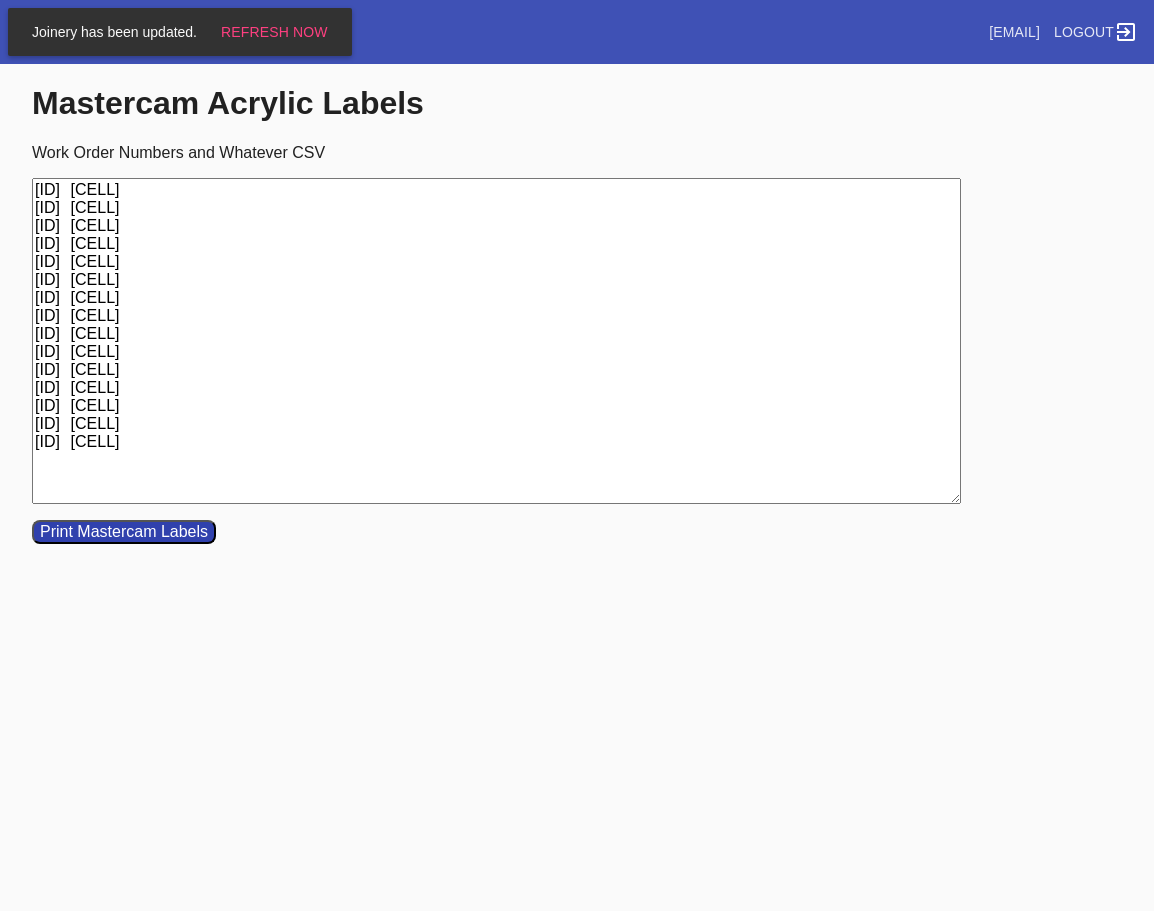 click on "[ID]	[CELL]
[ID]	[CELL]
[ID]	[CELL]
[ID]	[CELL]
[ID]	[CELL]
[ID]	[CELL]
[ID]	[CELL]
[ID]	[CELL]
[ID]	[CELL]
[ID]	[CELL]
[ID]	[CELL]
[ID]	[CELL]
[ID]	[CELL]
[ID]	[CELL]
[ID]	[CELL]" at bounding box center (496, 341) 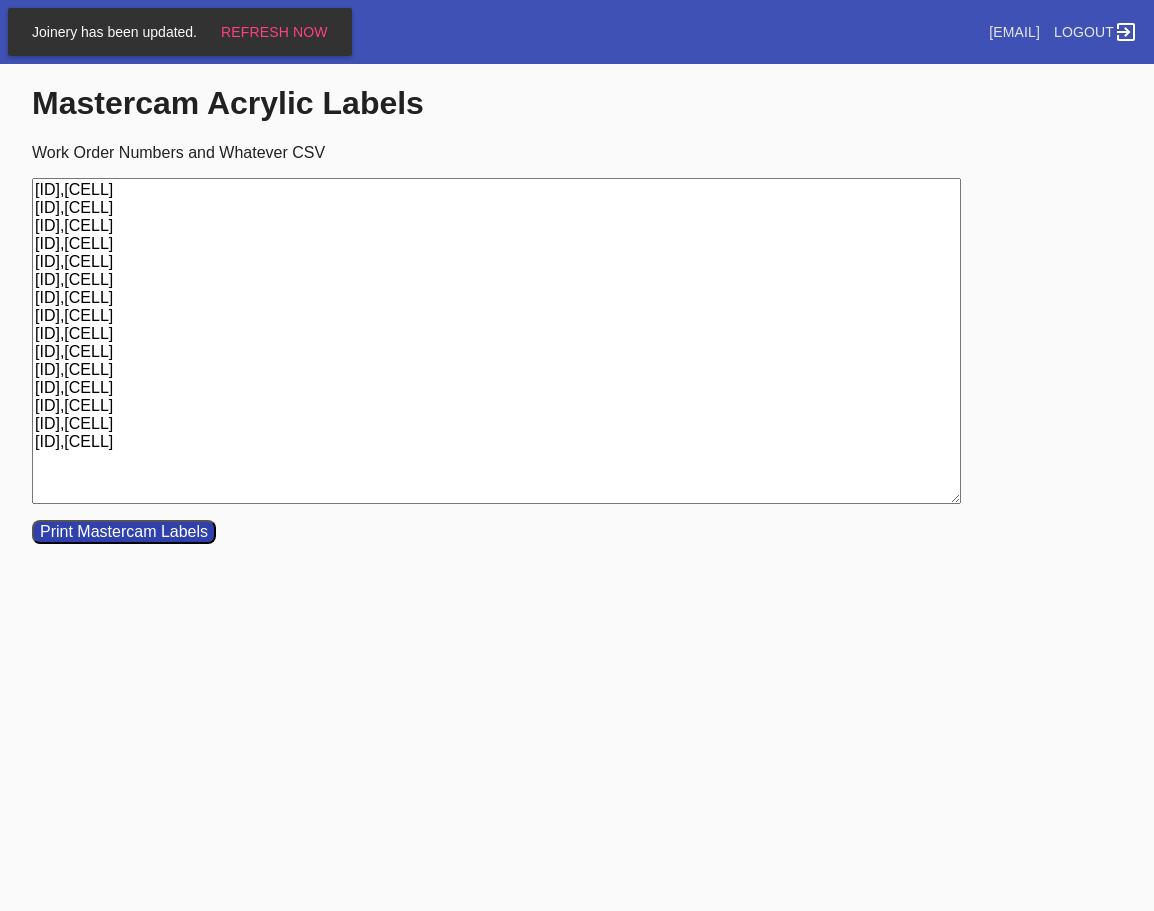 click on "[ID],[CELL]
[ID],[CELL]
[ID],[CELL]
[ID],[CELL]
[ID],[CELL]
[ID],[CELL]
[ID],[CELL]
[ID],[CELL]
[ID],[CELL]
[ID],[CELL]
[ID],[CELL]
[ID],[CELL]
[ID],[CELL]
[ID],[CELL]
[ID],[CELL]" at bounding box center (496, 341) 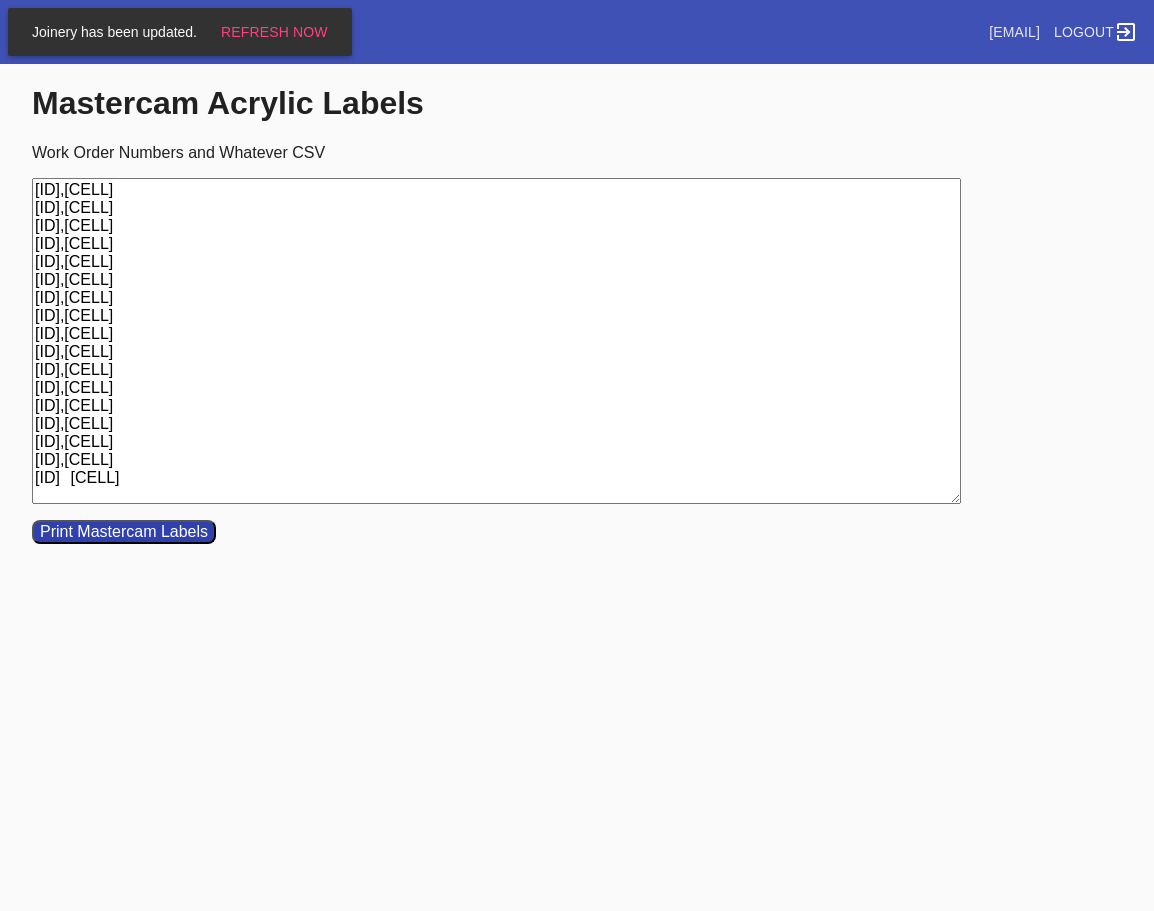 click on "[ID],[CELL]
[ID],[CELL]
[ID],[CELL]
[ID],[CELL]
[ID],[CELL]
[ID],[CELL]
[ID],[CELL]
[ID],[CELL]
[ID],[CELL]
[ID],[CELL]
[ID],[CELL]
[ID],[CELL]
[ID],[CELL]
[ID],[CELL]
[ID],[CELL]
[ID],[CELL]
[ID]	[CELL]" at bounding box center [496, 341] 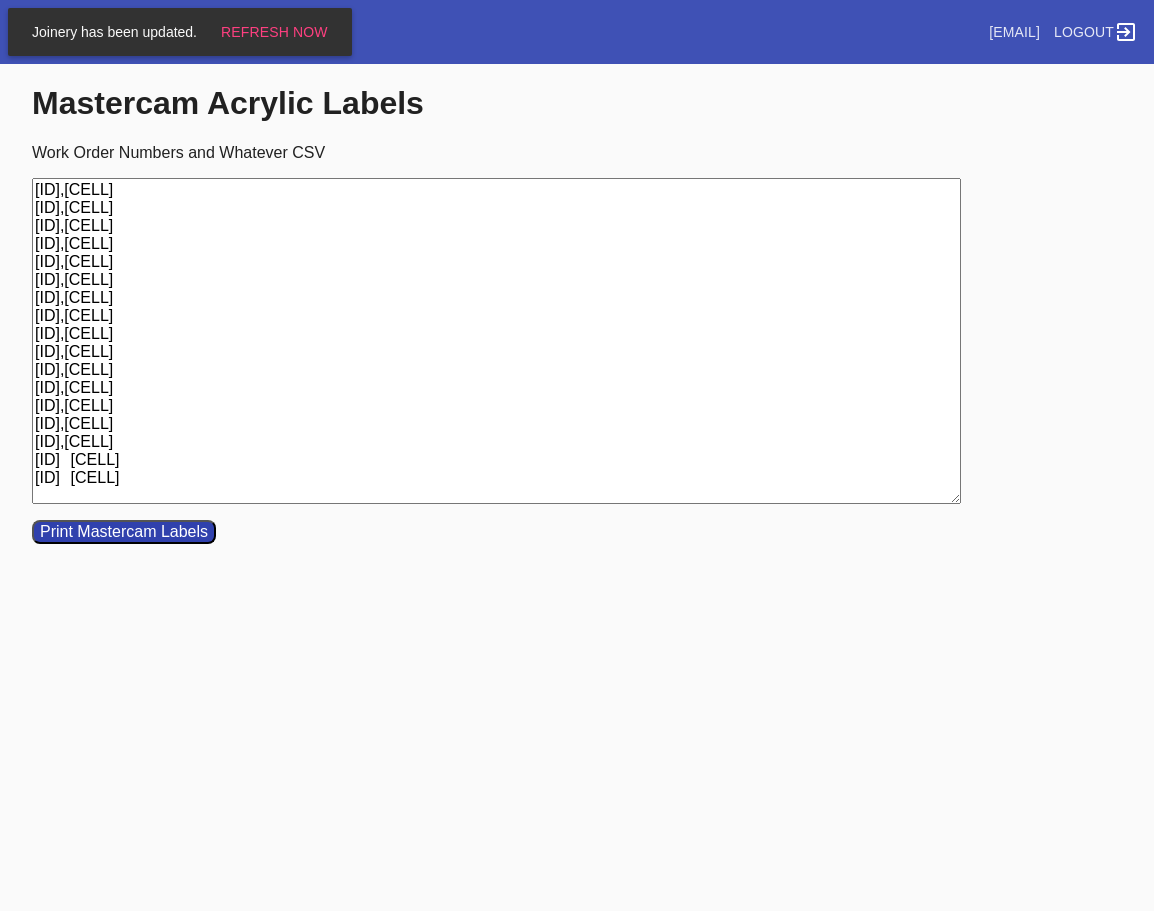 click on "[ID],[CELL]
[ID],[CELL]
[ID],[CELL]
[ID],[CELL]
[ID],[CELL]
[ID],[CELL]
[ID],[CELL]
[ID],[CELL]
[ID],[CELL]
[ID],[CELL]
[ID],[CELL]
[ID],[CELL]
[ID],[CELL]
[ID],[CELL]
[ID],[CELL]
[ID]	[CELL]
[ID]	[CELL]" at bounding box center (496, 341) 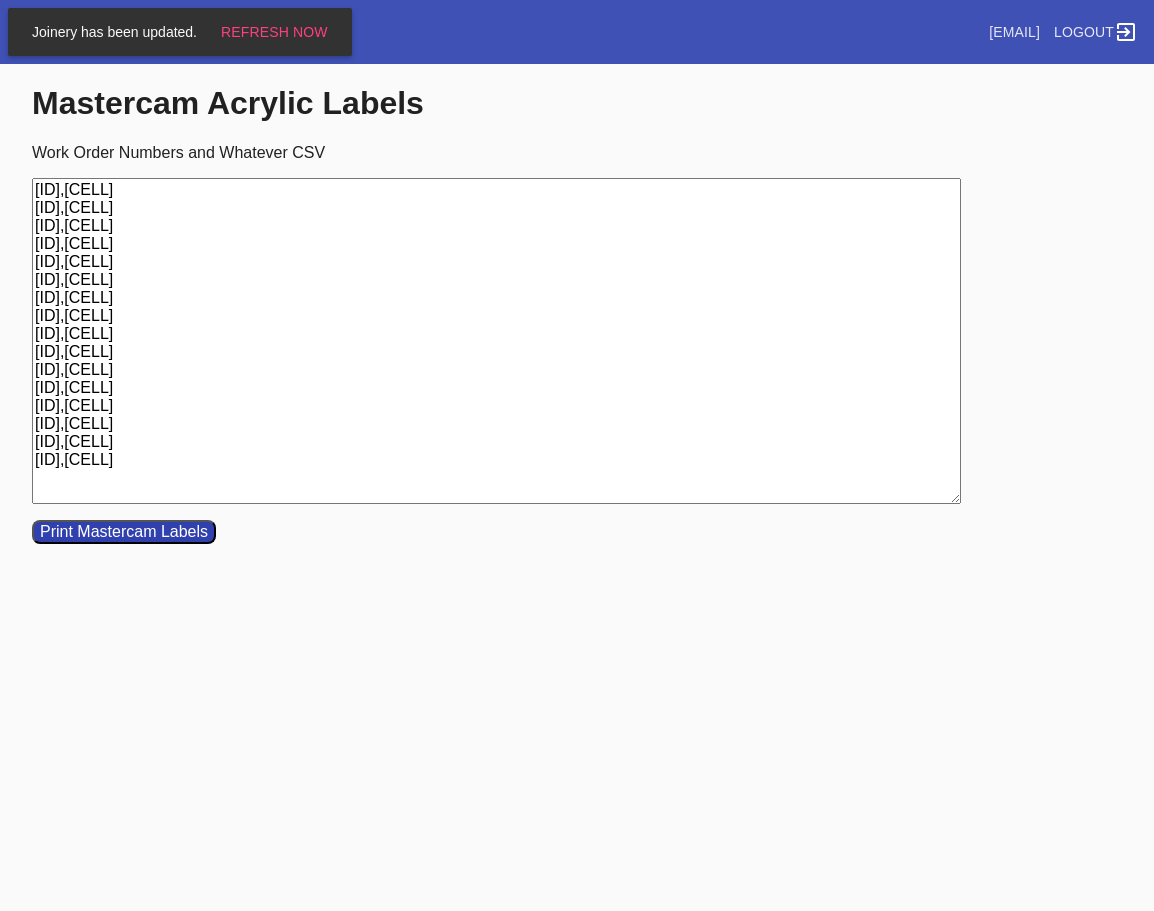 click on "Print Mastercam Labels" at bounding box center [124, 532] 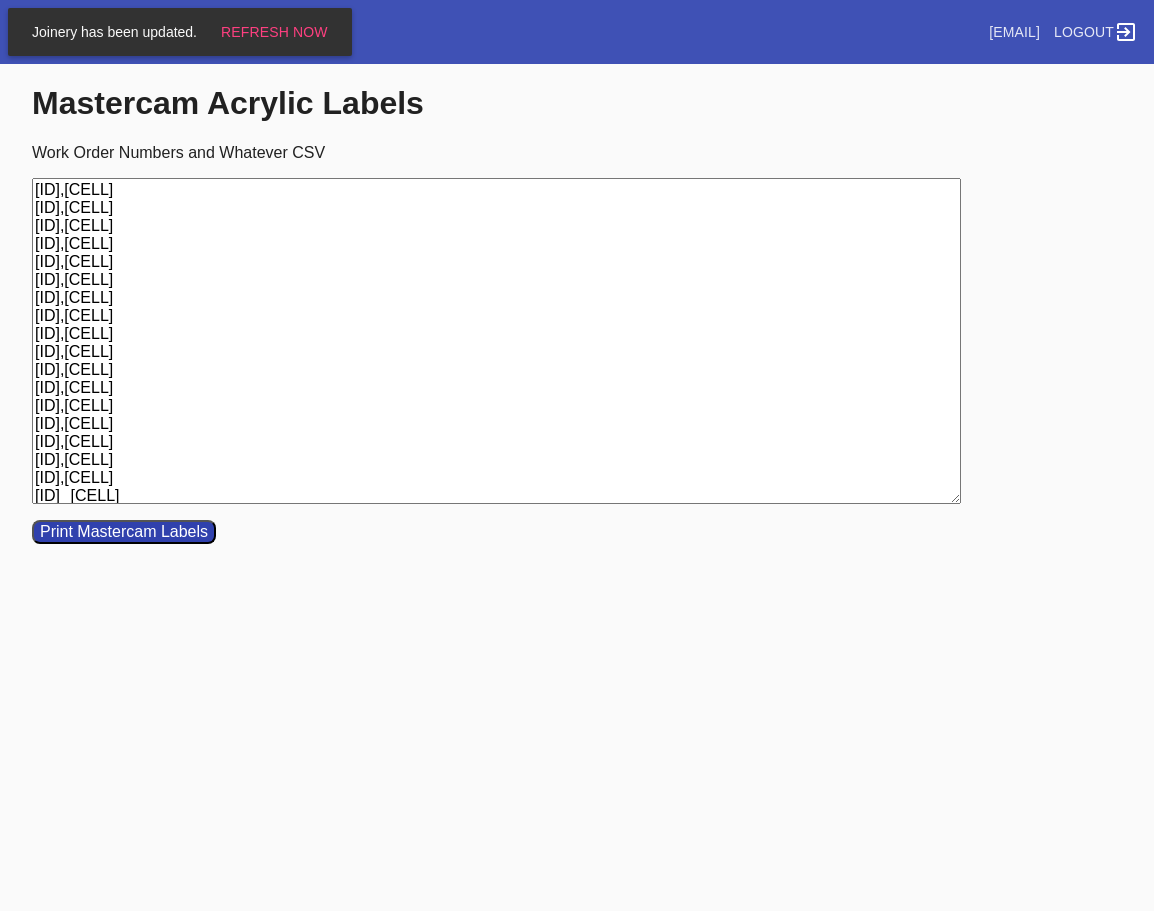 click on "[ID],[CELL]
[ID],[CELL]
[ID],[CELL]
[ID],[CELL]
[ID],[CELL]
[ID],[CELL]
[ID],[CELL]
[ID],[CELL]
[ID],[CELL]
[ID],[CELL]
[ID],[CELL]
[ID],[CELL]
[ID],[CELL]
[ID],[CELL]
[ID],[CELL]
[ID],[CELL]
[ID],[CELL]
[ID]	[CELL]" at bounding box center (496, 341) 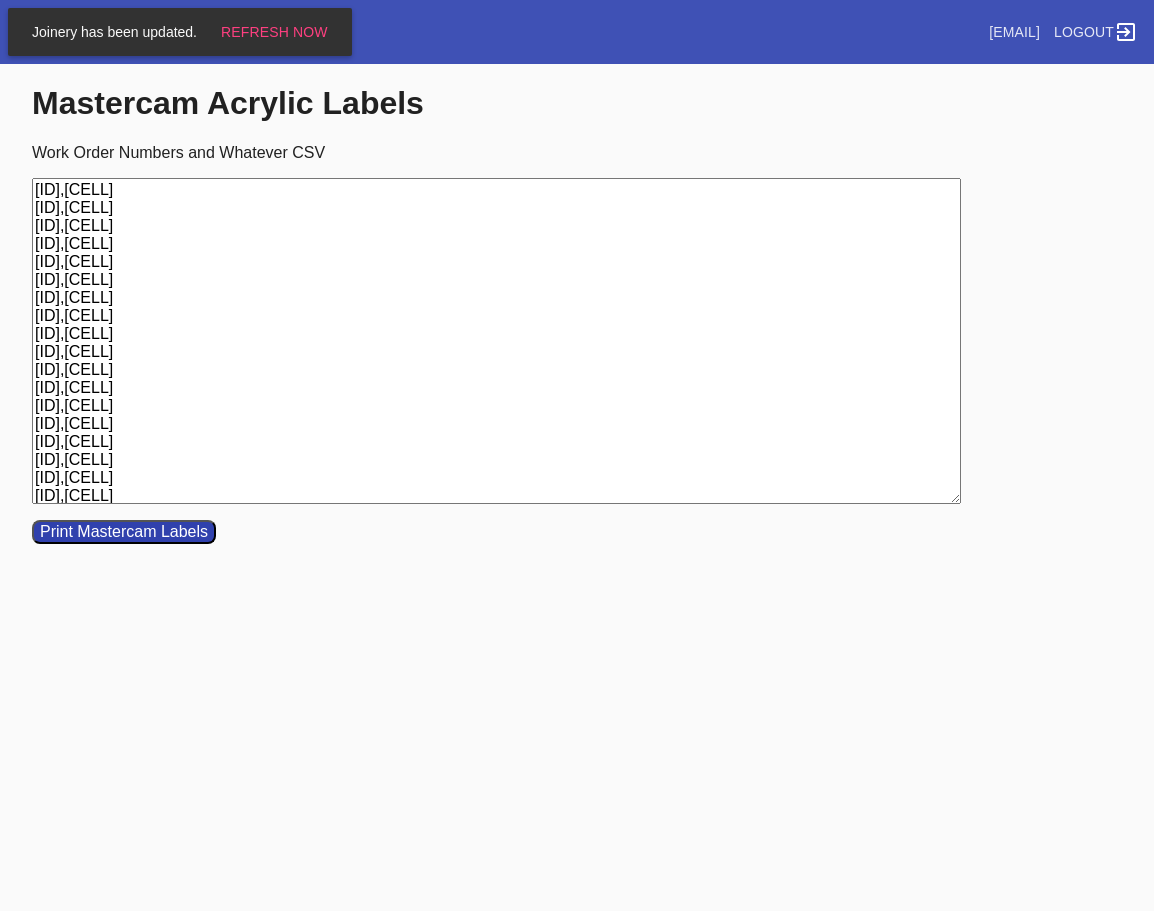 type on "[ID],[CELL]
[ID],[CELL]
[ID],[CELL]
[ID],[CELL]
[ID],[CELL]
[ID],[CELL]
[ID],[CELL]
[ID],[CELL]
[ID],[CELL]
[ID],[CELL]
[ID],[CELL]
[ID],[CELL]
[ID],[CELL]
[ID],[CELL]
[ID],[CELL]
[ID],[CELL]
[ID],[CELL]
[ID],[CELL]" 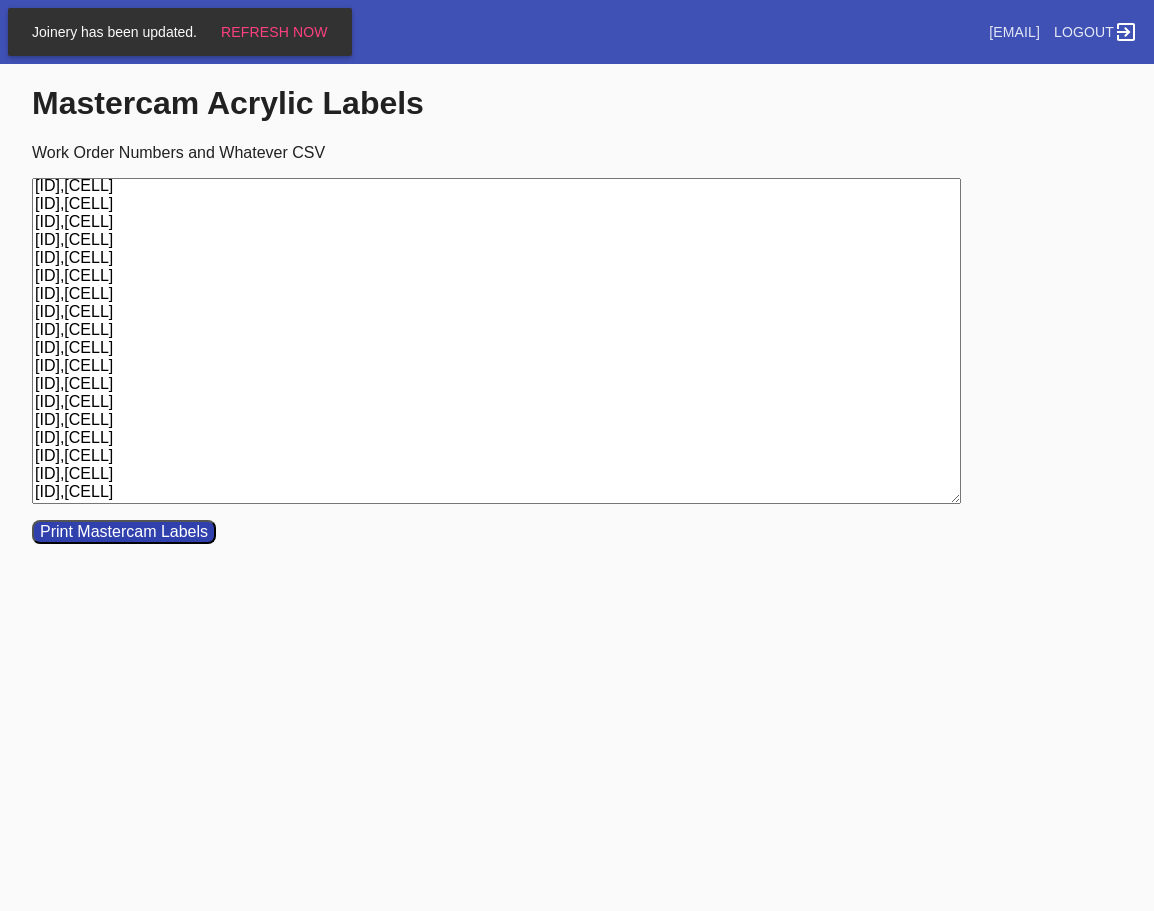 drag, startPoint x: 36, startPoint y: 190, endPoint x: 225, endPoint y: 449, distance: 320.6275 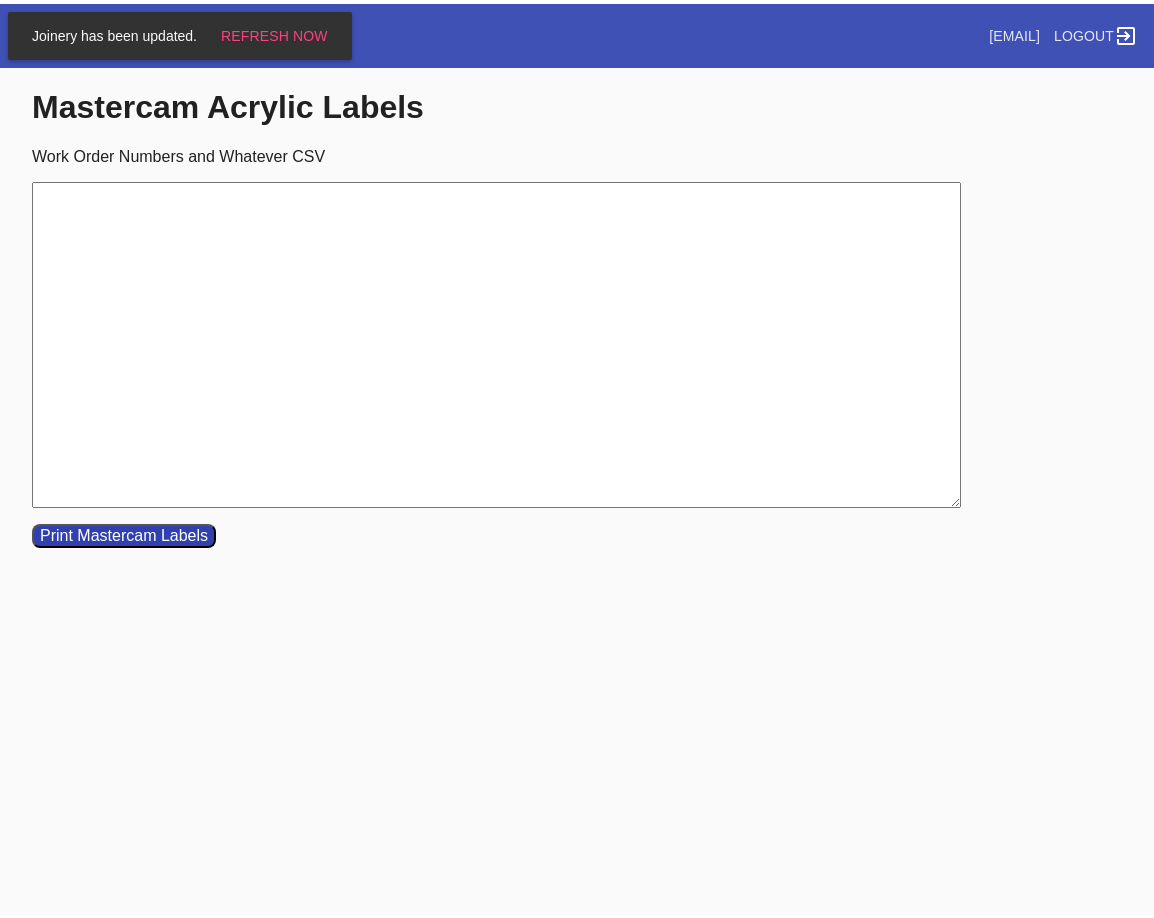 scroll, scrollTop: 0, scrollLeft: 0, axis: both 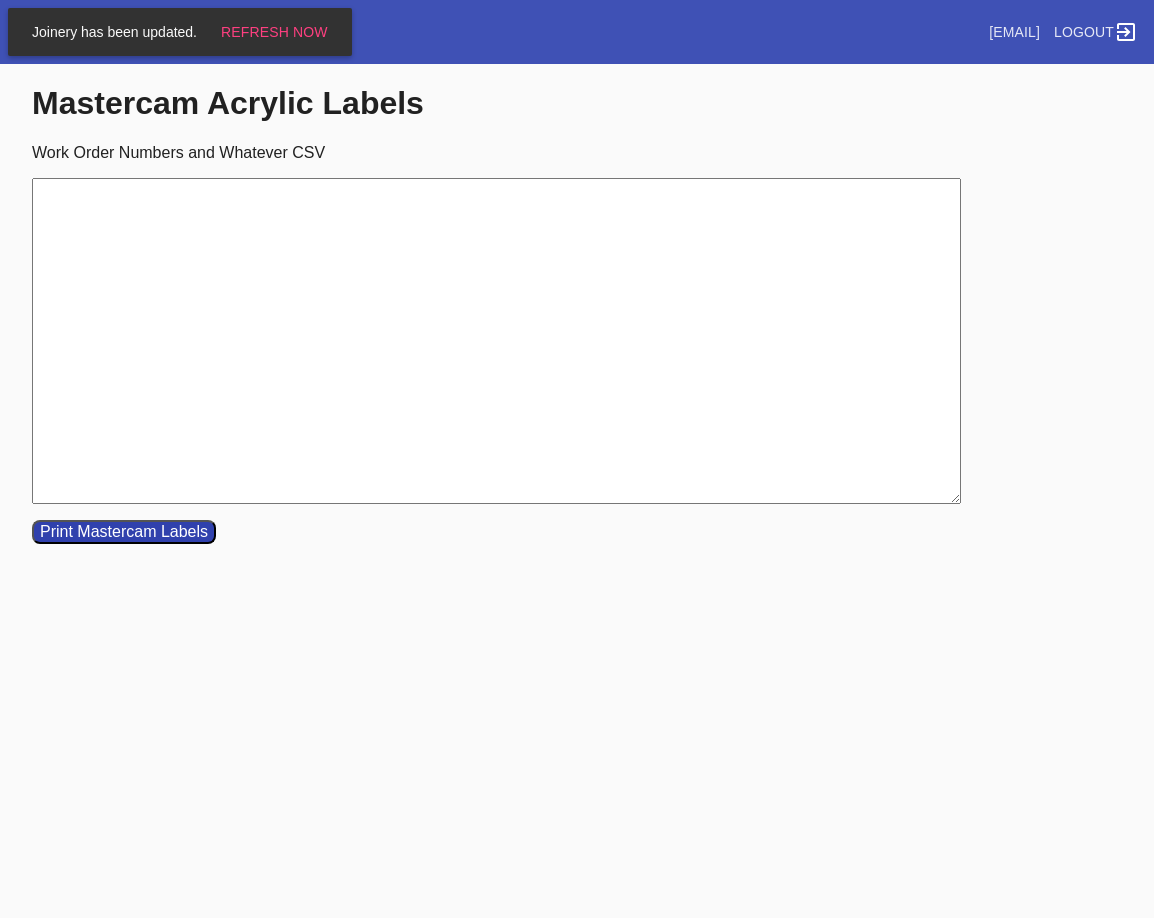 click on "Work Order Numbers and Whatever CSV" at bounding box center [496, 341] 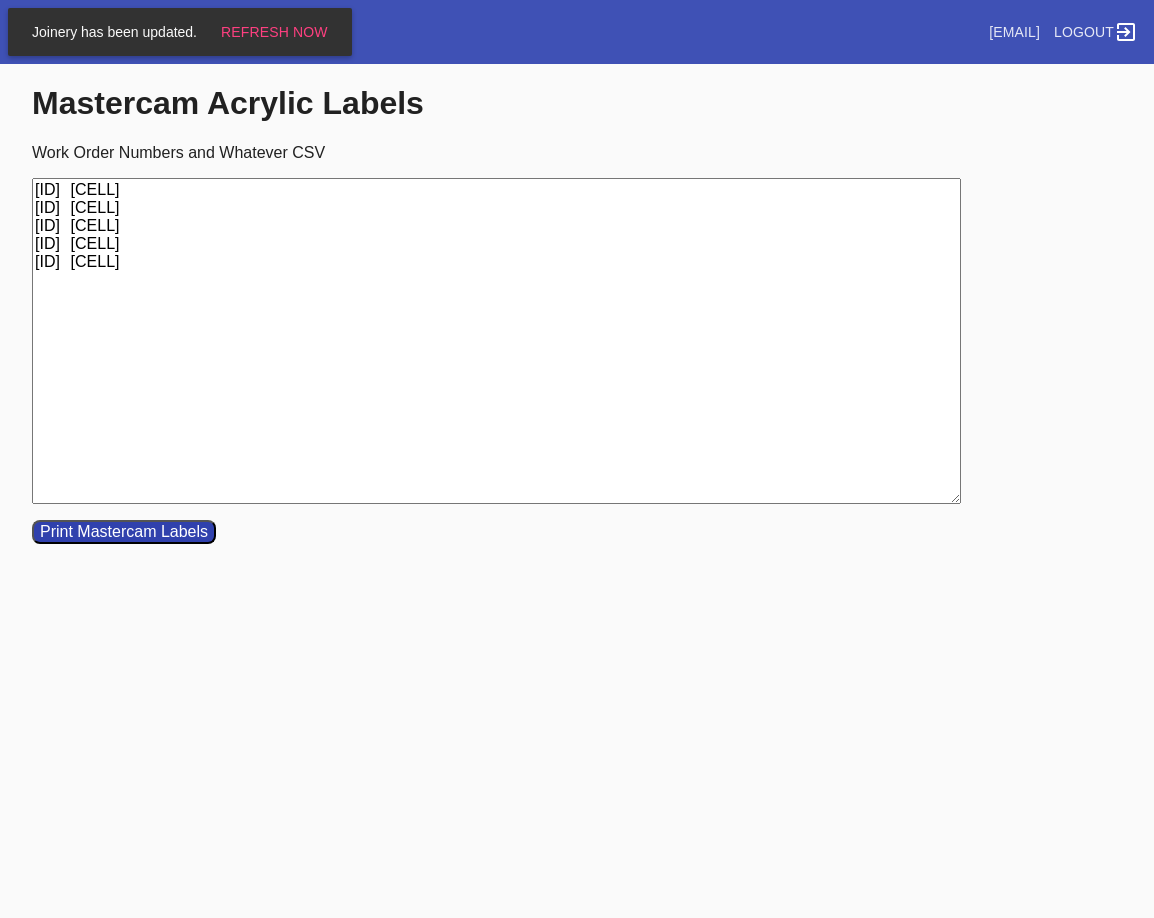 click on "[ID]	[CELL]
[ID]	[CELL]
[ID]	[CELL]
[ID]	[CELL]
[ID]	[CELL]" at bounding box center (496, 341) 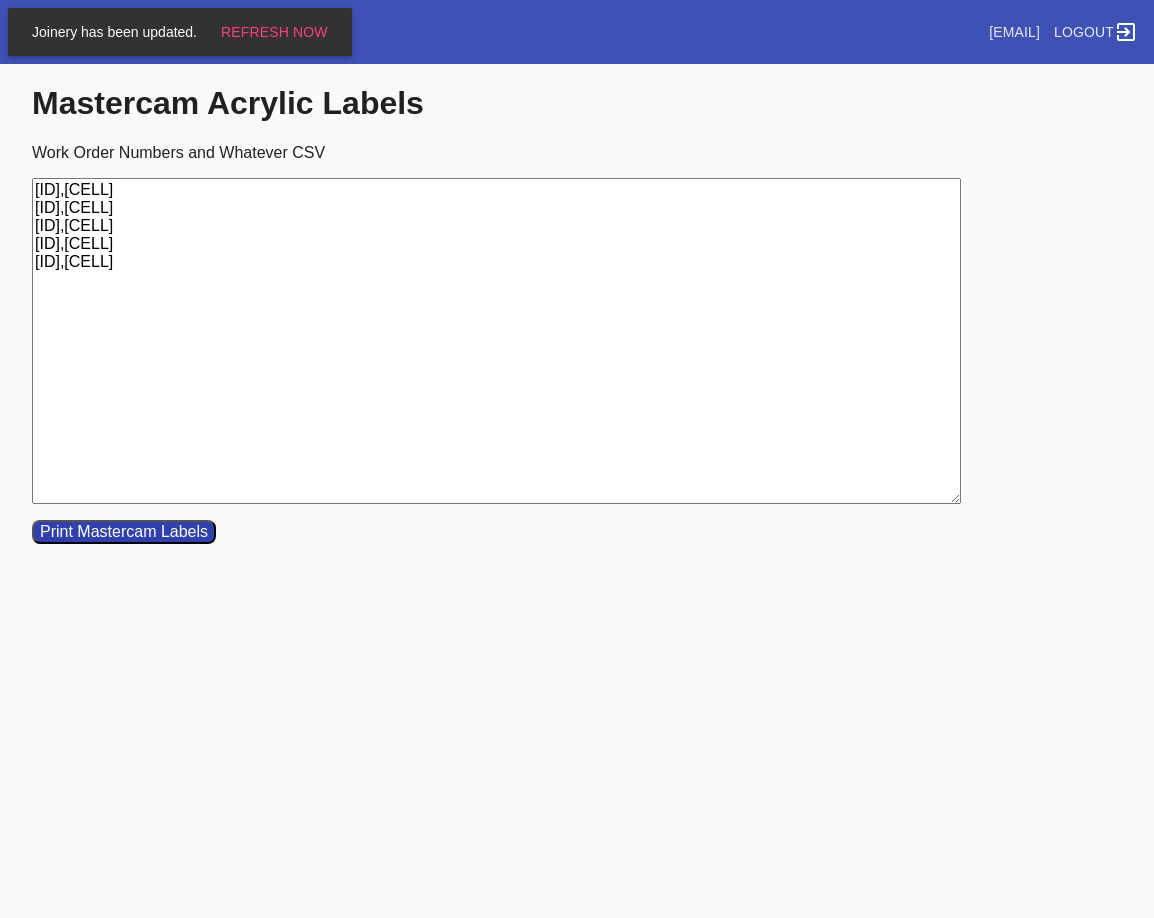 click on "Print Mastercam Labels" at bounding box center [124, 532] 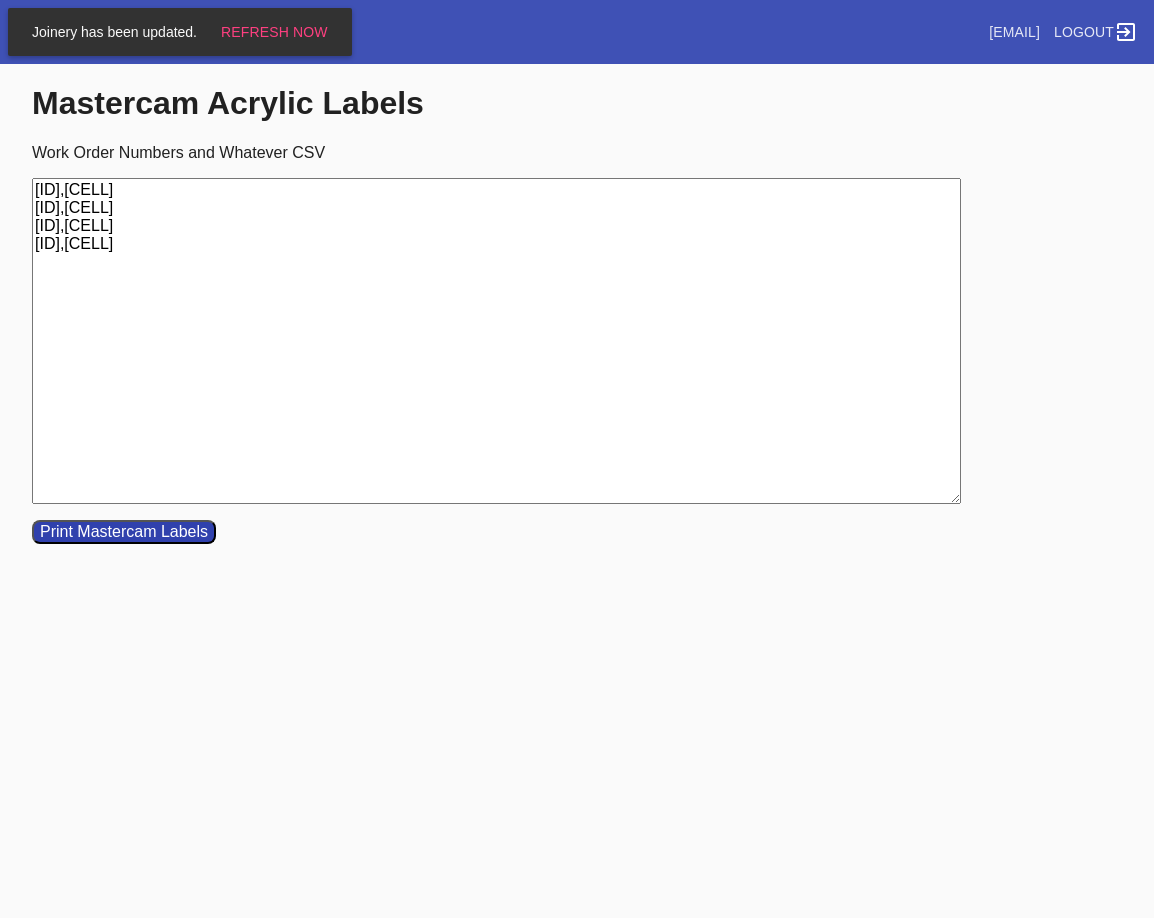 type on "[ID],[CELL]
[ID],[CELL]
[ID],[CELL]
[ID],[CELL]" 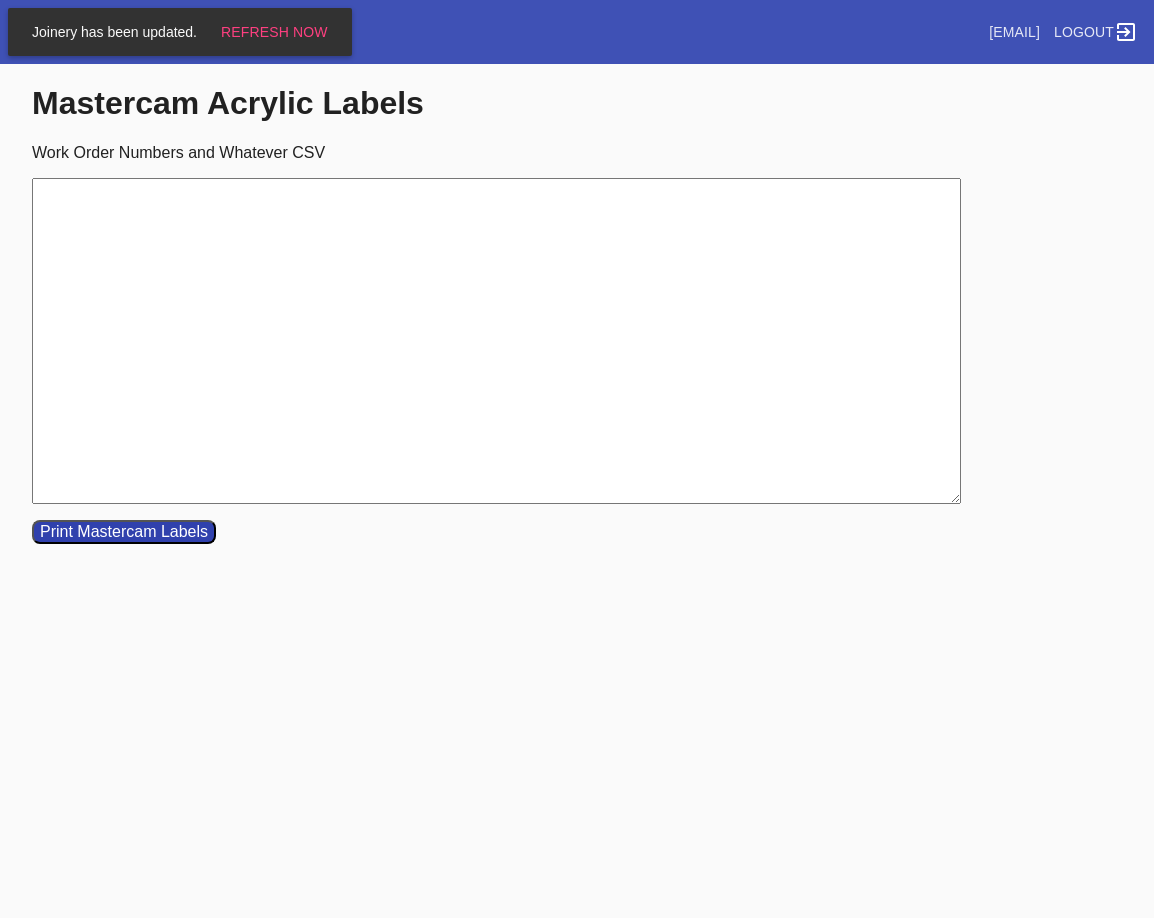 type 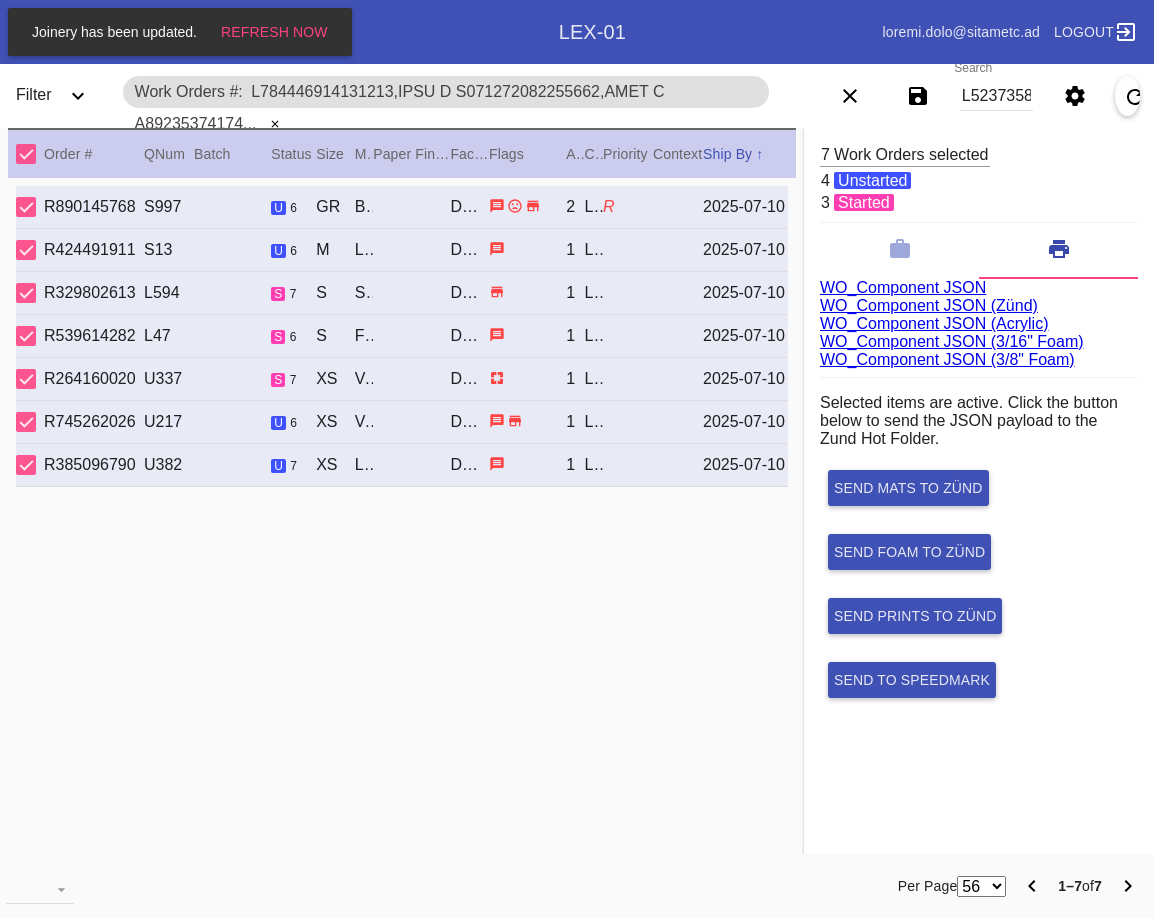 scroll, scrollTop: 0, scrollLeft: 0, axis: both 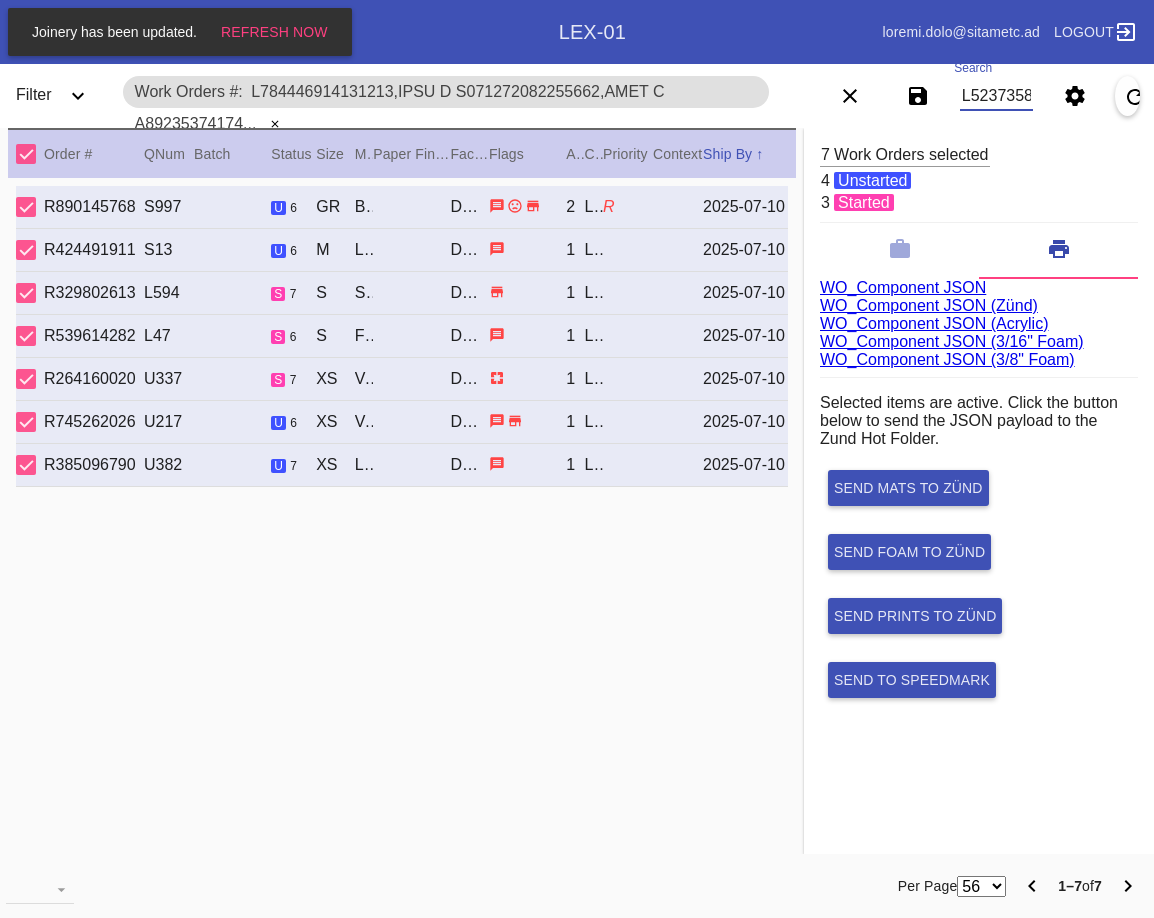 click on "L523735810001371,Ipsu D S730625988523833,Amet C A640084242062955,Elit S D812516976594566,Eius T I691101932363574,Utla E D187177861440908,Magn A E239879860176365,Admi V" at bounding box center (997, 96) 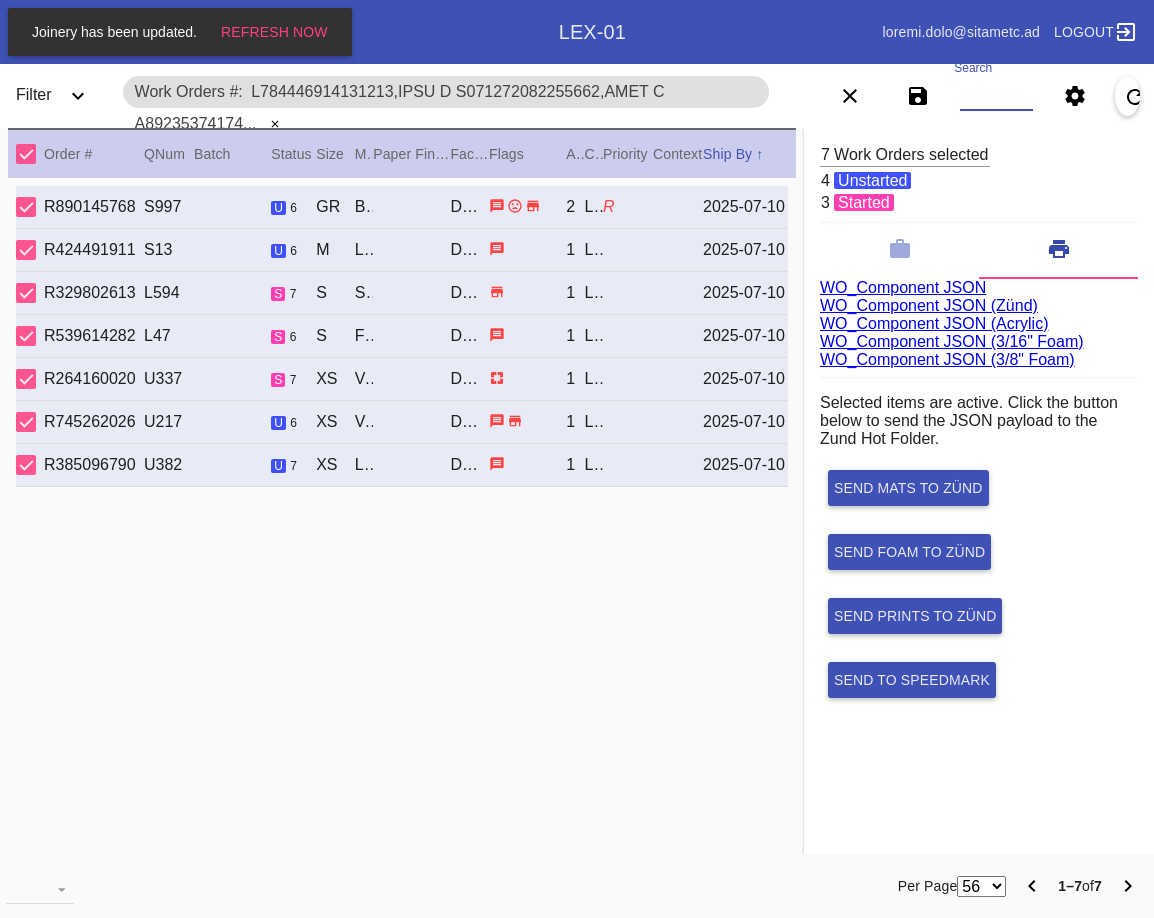 paste on "L004319957147495,Ipsu D S644665744977351,Amet C A561171063486853,Elit S D459495167032996,Eius T I713129870018700,Utla E D790550322508719,Magn A E585987866221605,Admi V Q972872933517876,Nost E U578129522580946,Labo N A388139782277332,Exea C C611472159819589,Duis A I623026602595497,Inre V V310743065255912,Esse C F589733060374710,Null P E748368879173662,Sint O C458140247833347,Nonp S C060013857672588,Quio D" 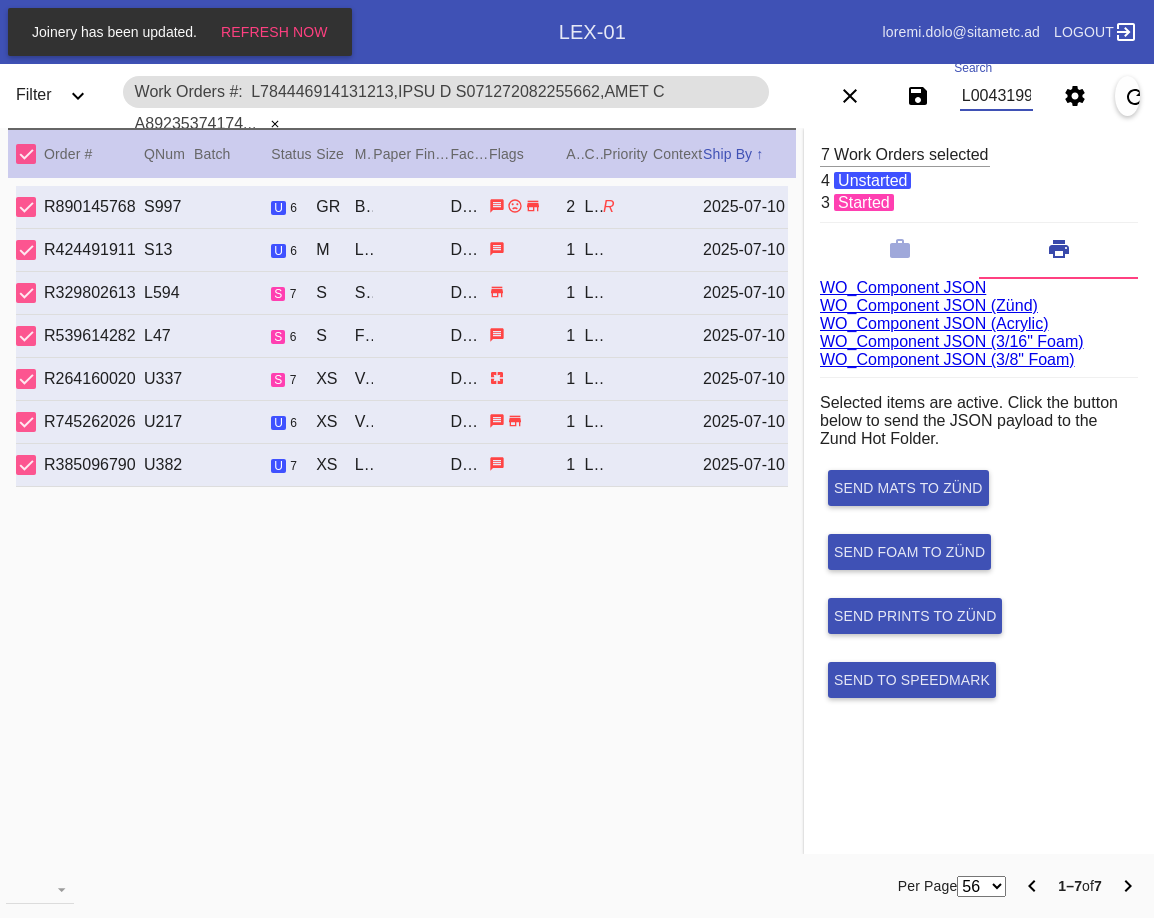 scroll, scrollTop: 0, scrollLeft: 3340, axis: horizontal 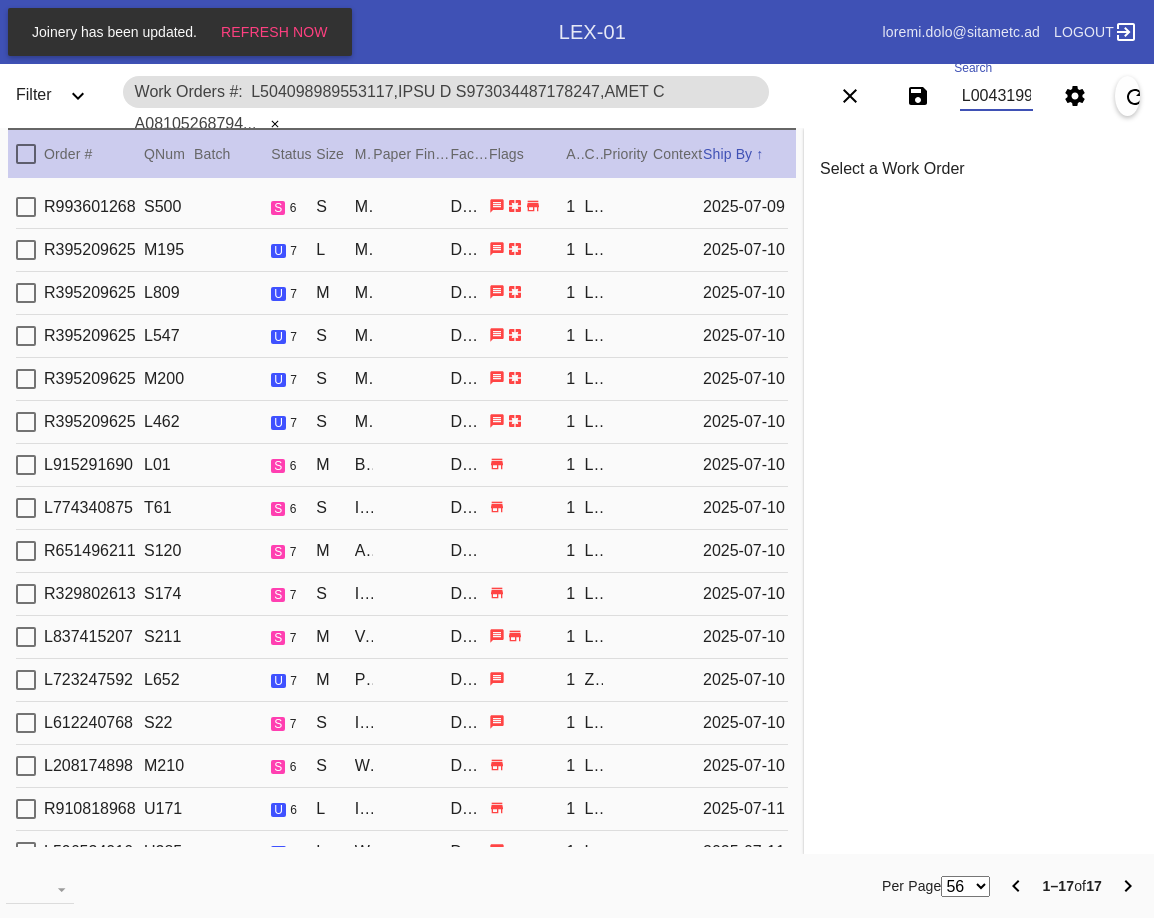 click at bounding box center [26, 154] 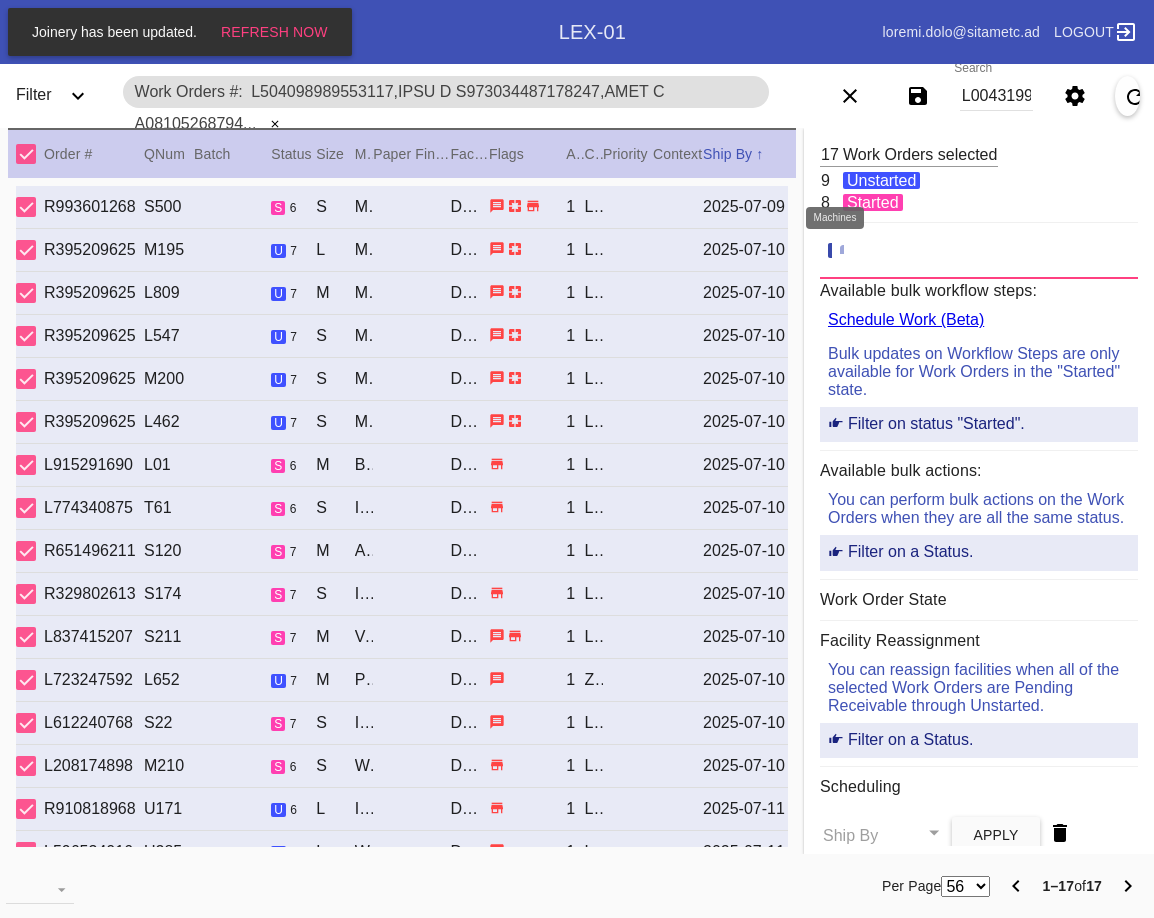click at bounding box center (850, 251) 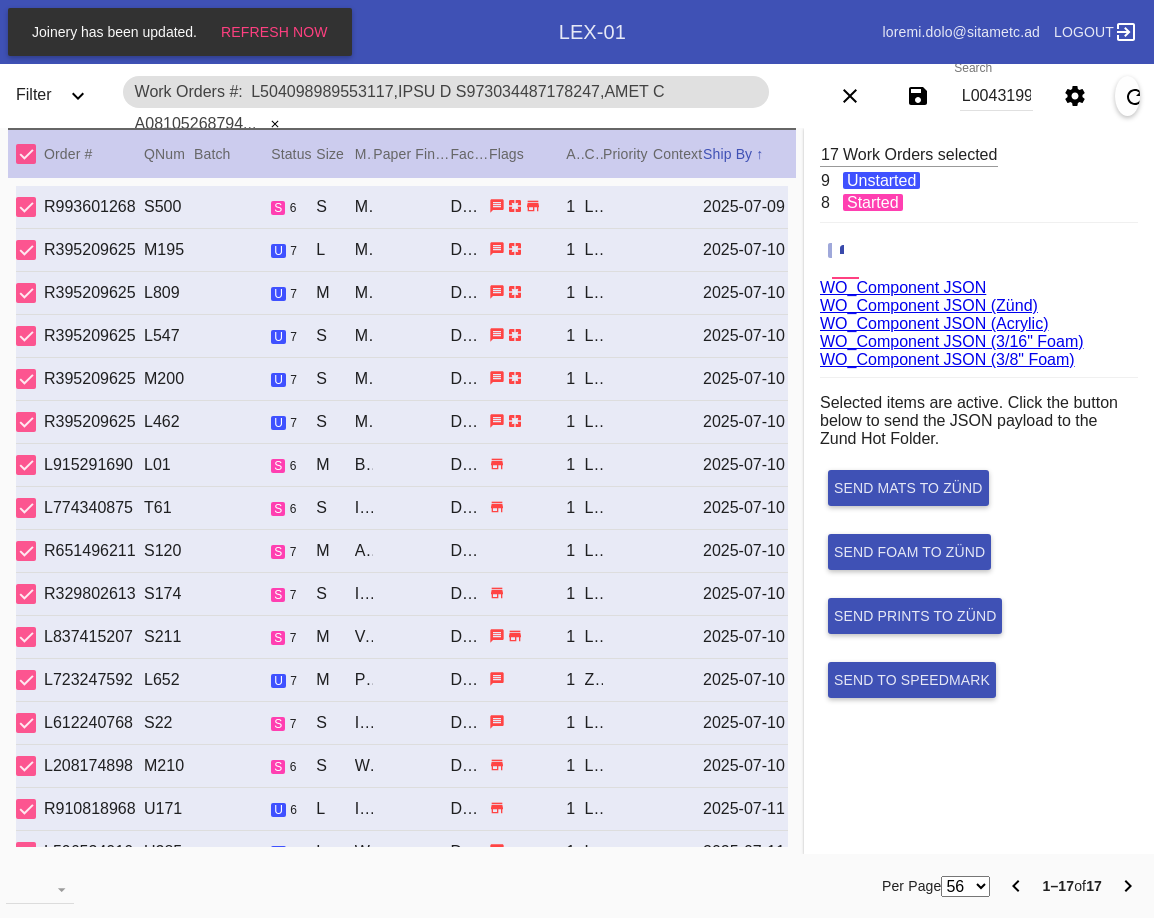 click on "WO_Component JSON (Acrylic)" at bounding box center (934, 323) 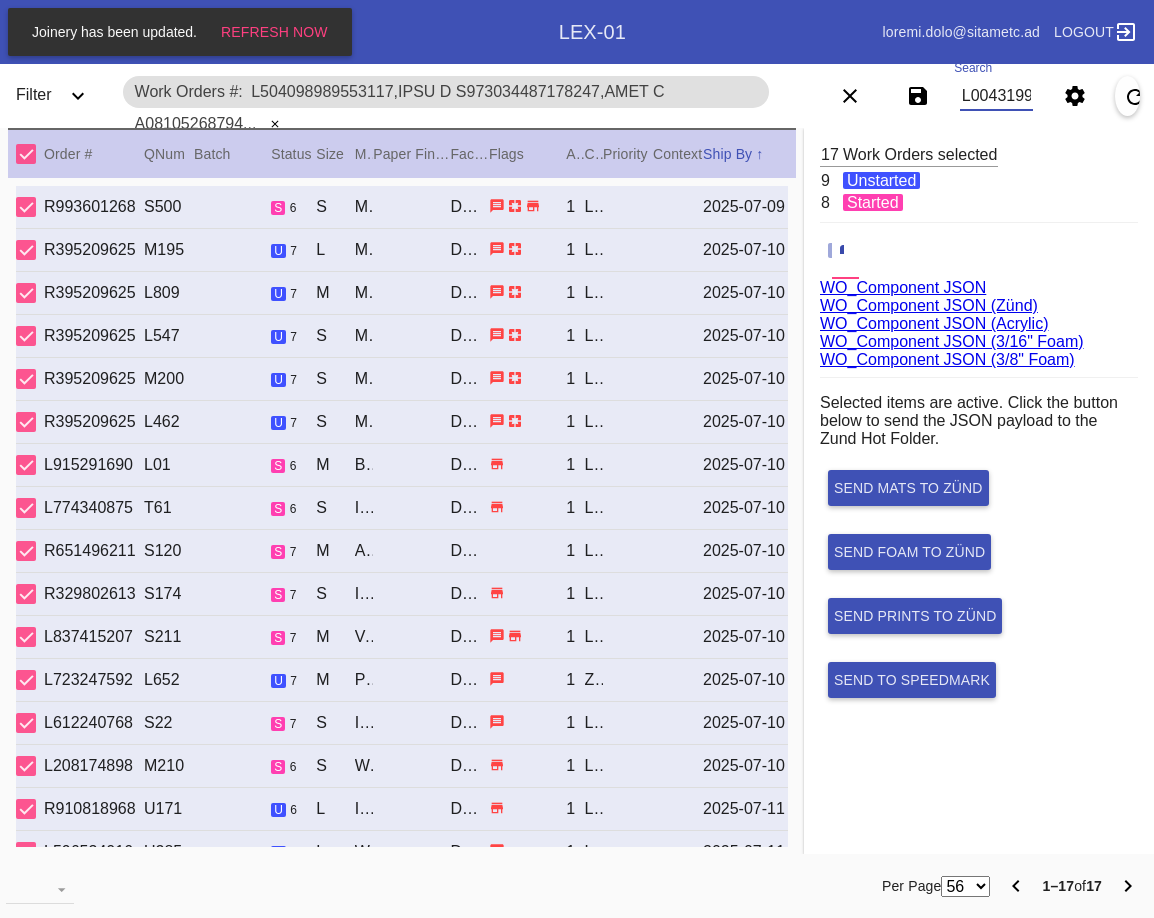 click on "L004319957147495,Ipsu D S644665744977351,Amet C A561171063486853,Elit S D459495167032996,Eius T I713129870018700,Utla E D790550322508719,Magn A E585987866221605,Admi V Q972872933517876,Nost E U578129522580946,Labo N A388139782277332,Exea C C611472159819589,Duis A I623026602595497,Inre V V310743065255912,Esse C F589733060374710,Null P E748368879173662,Sint O C458140247833347,Nonp S C060013857672588,Quio D" at bounding box center (997, 96) 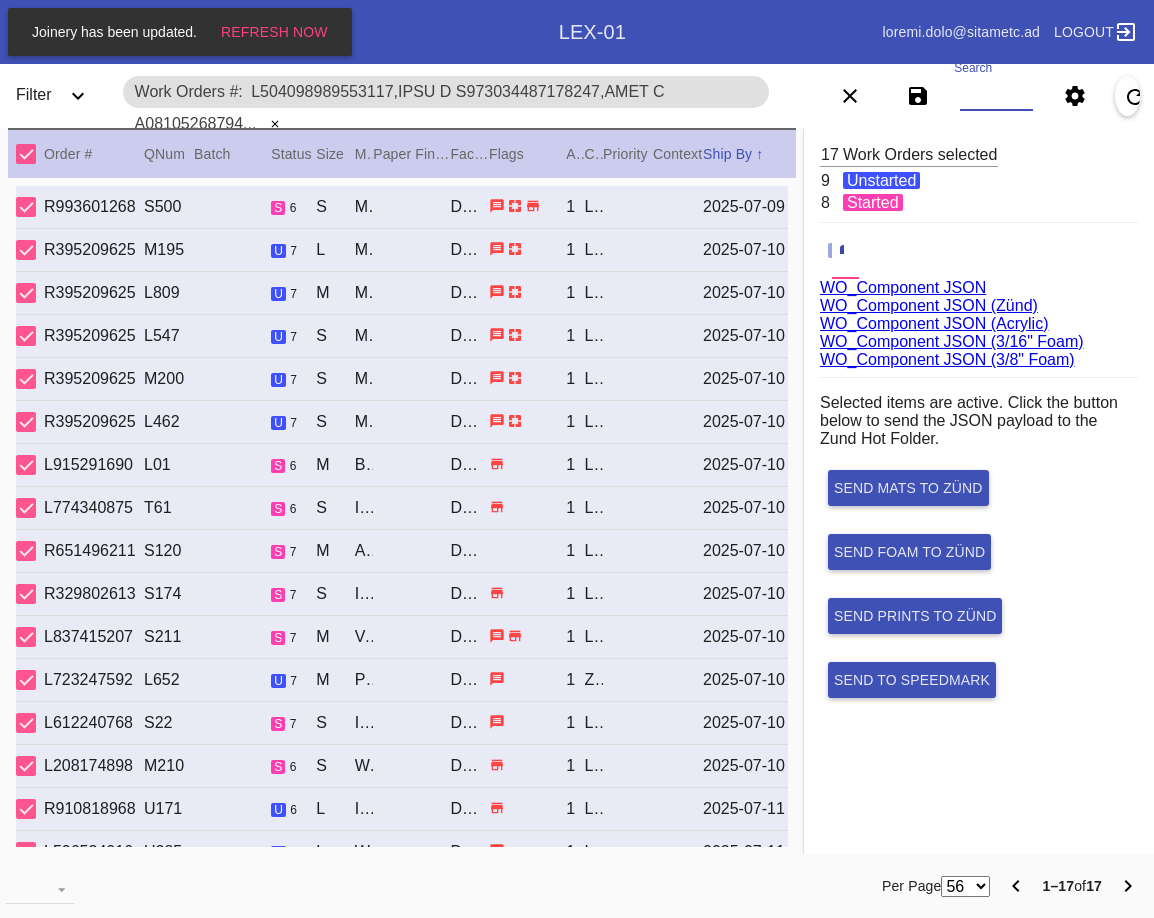 paste on "L584424587762775,Ipsu D S865504164487650,Amet C A603832502255446,Elit S D264024546681492,Eius T" 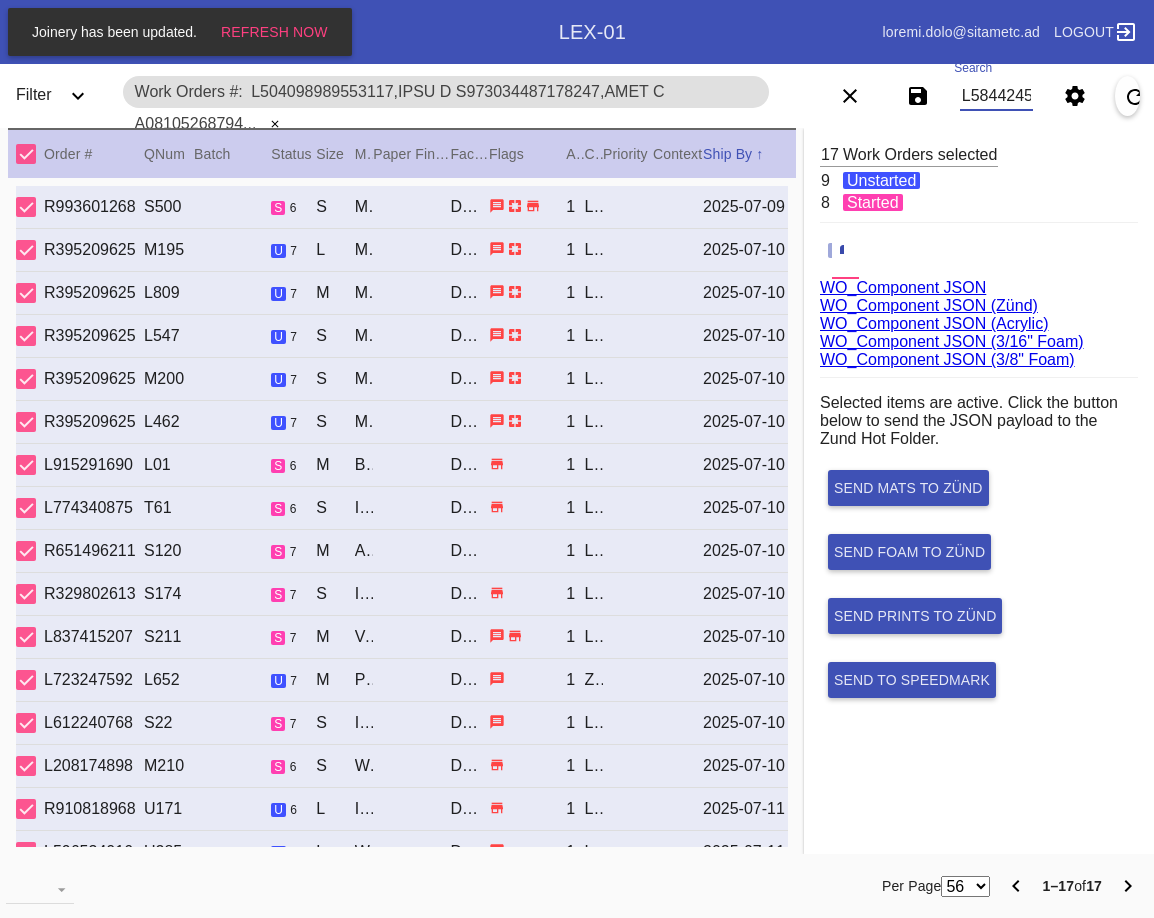scroll, scrollTop: 0, scrollLeft: 728, axis: horizontal 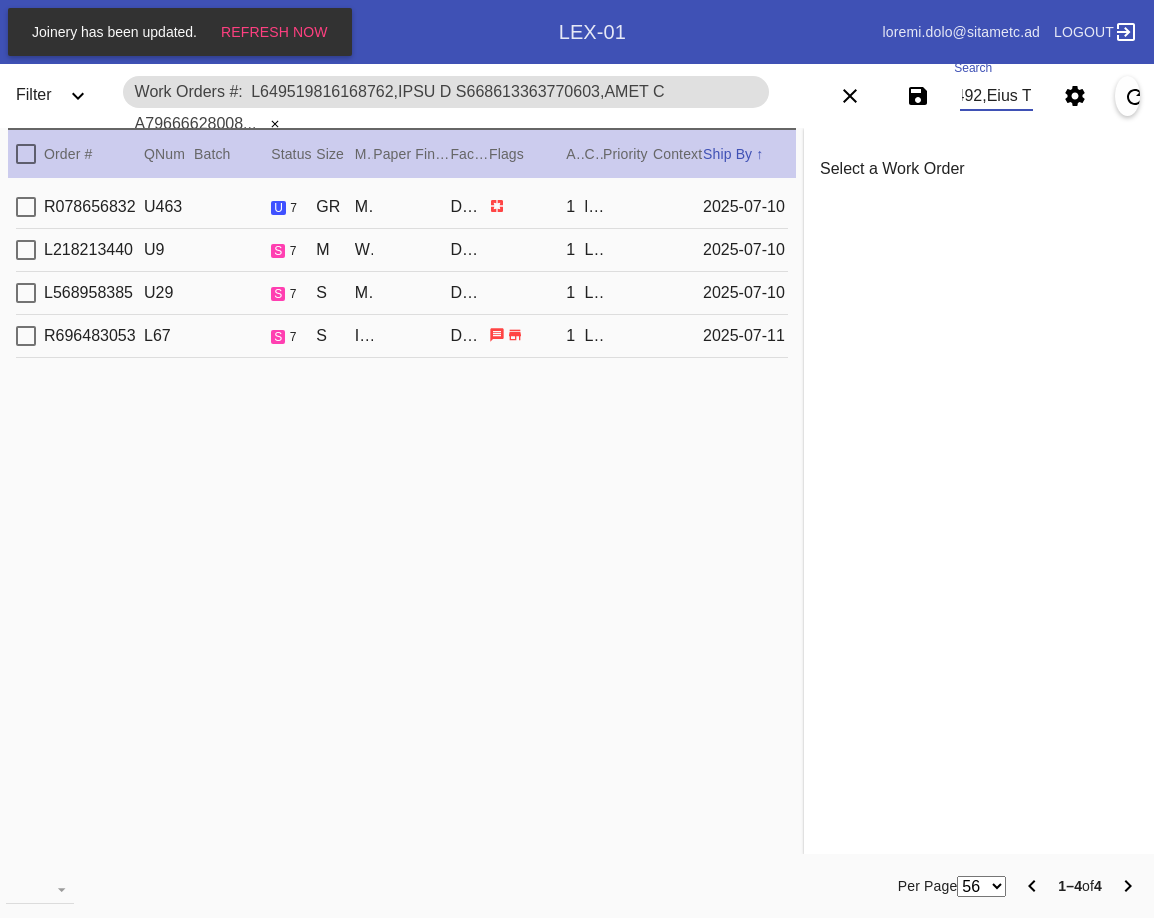 type on "L584424587762775,Ipsu D S865504164487650,Amet C A603832502255446,Elit S D264024546681492,Eius T" 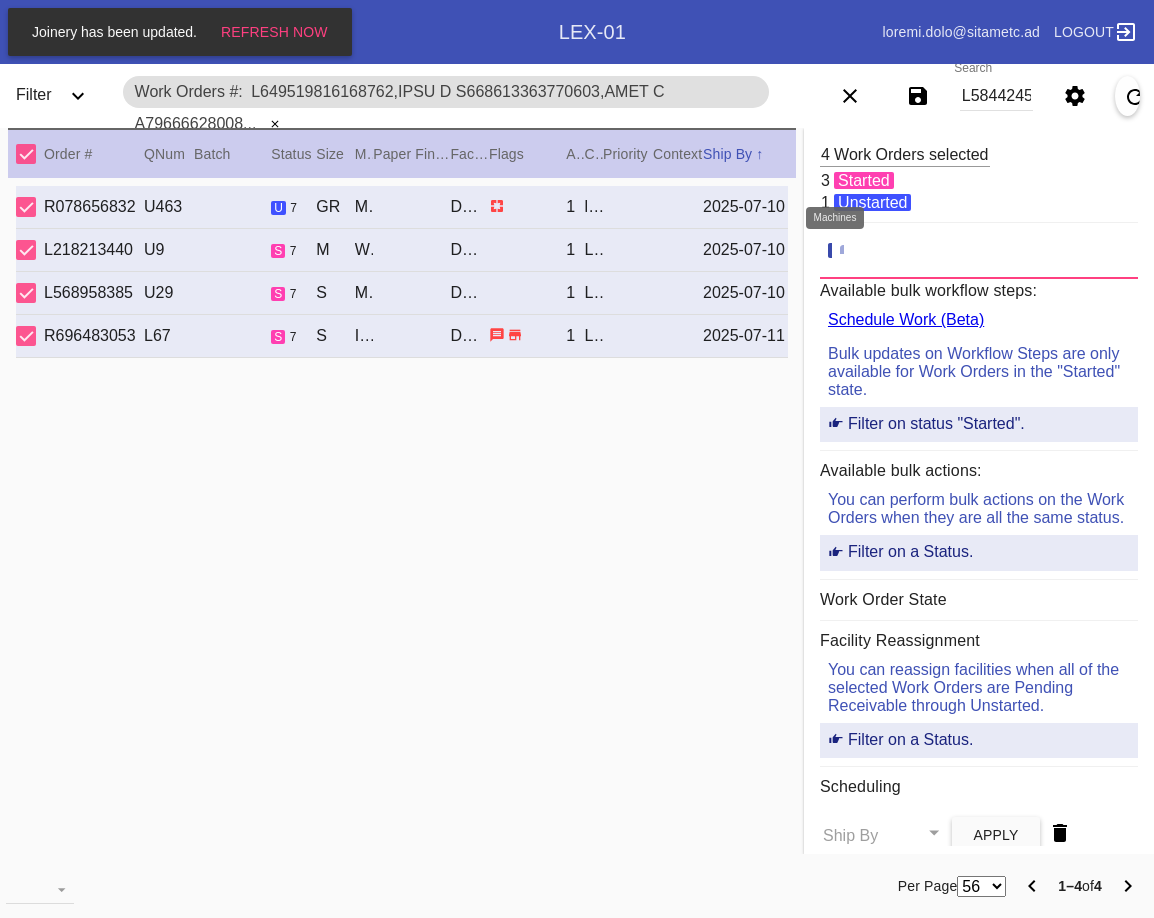 click at bounding box center [850, 251] 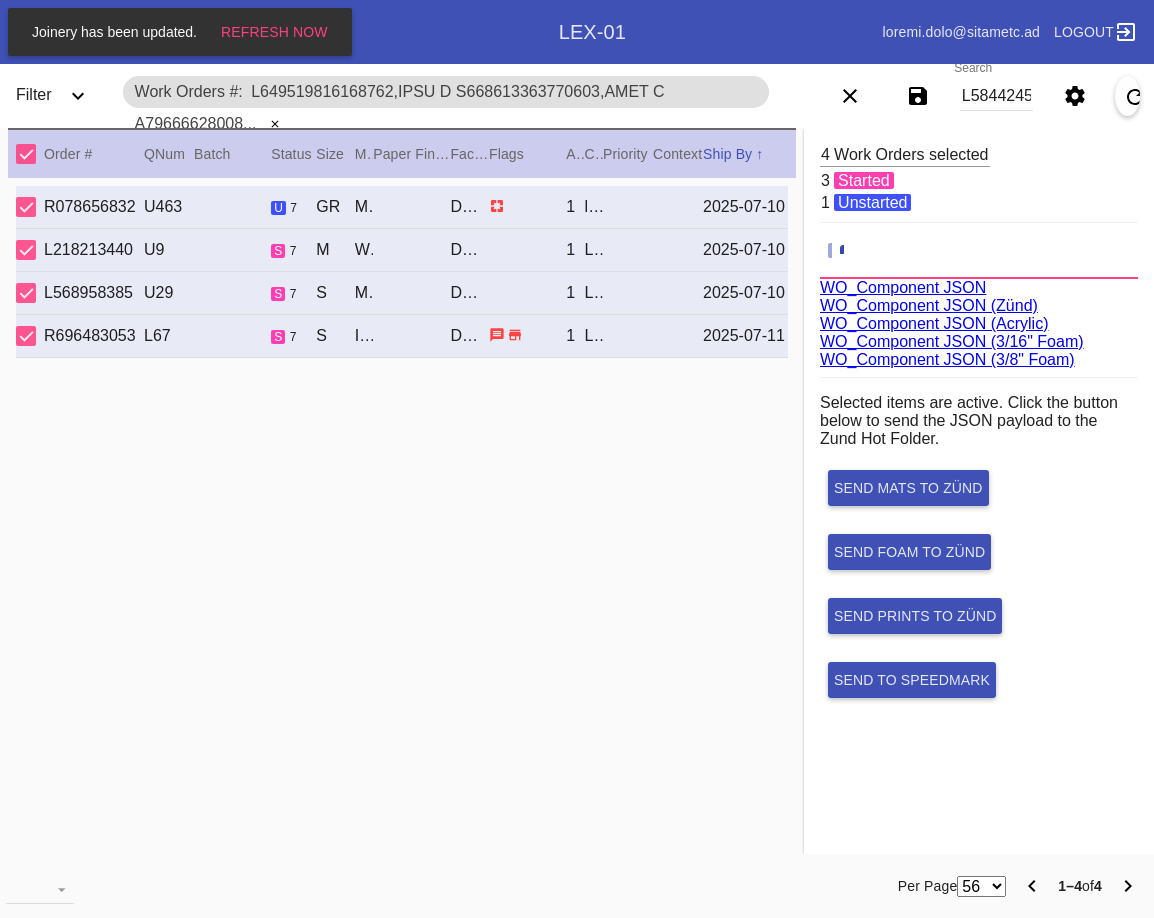 scroll, scrollTop: 75, scrollLeft: 0, axis: vertical 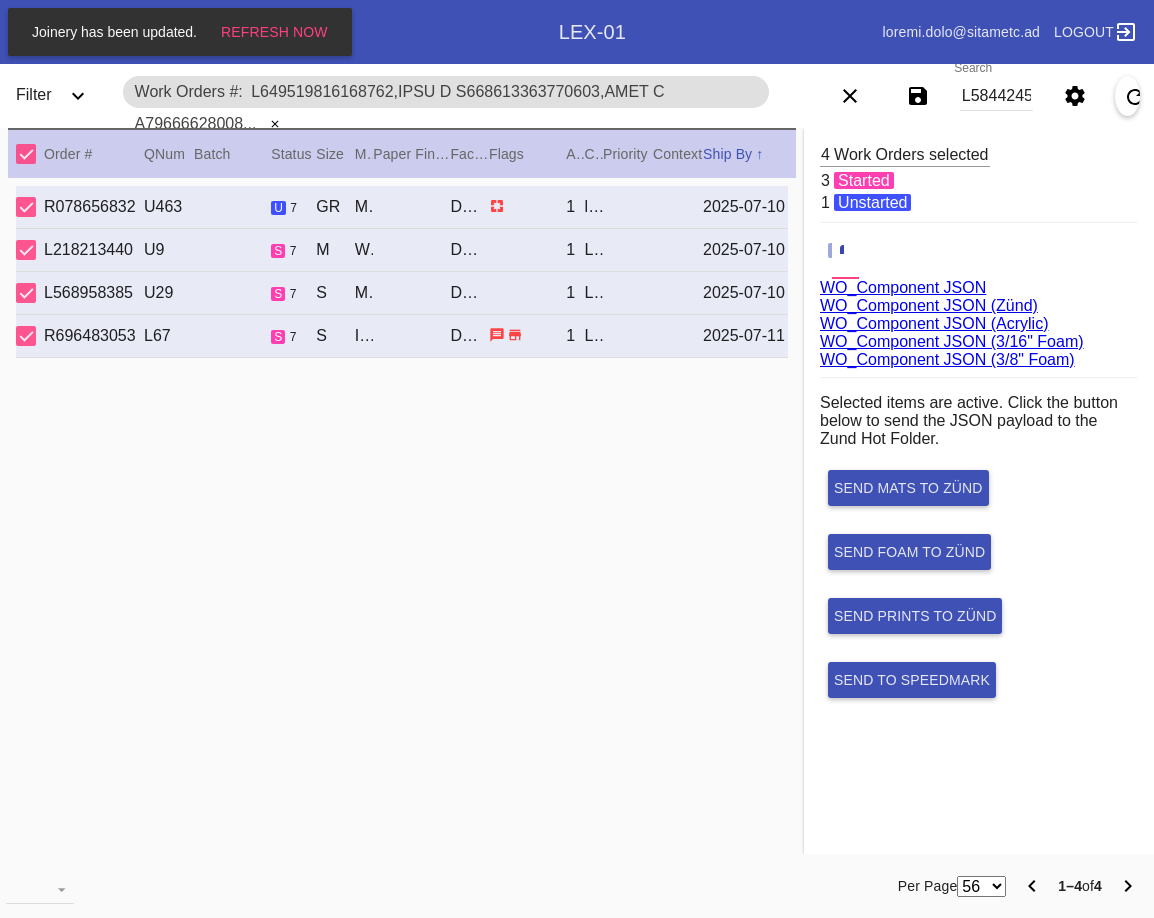 click on "WO_Component JSON (Acrylic)" at bounding box center [934, 323] 